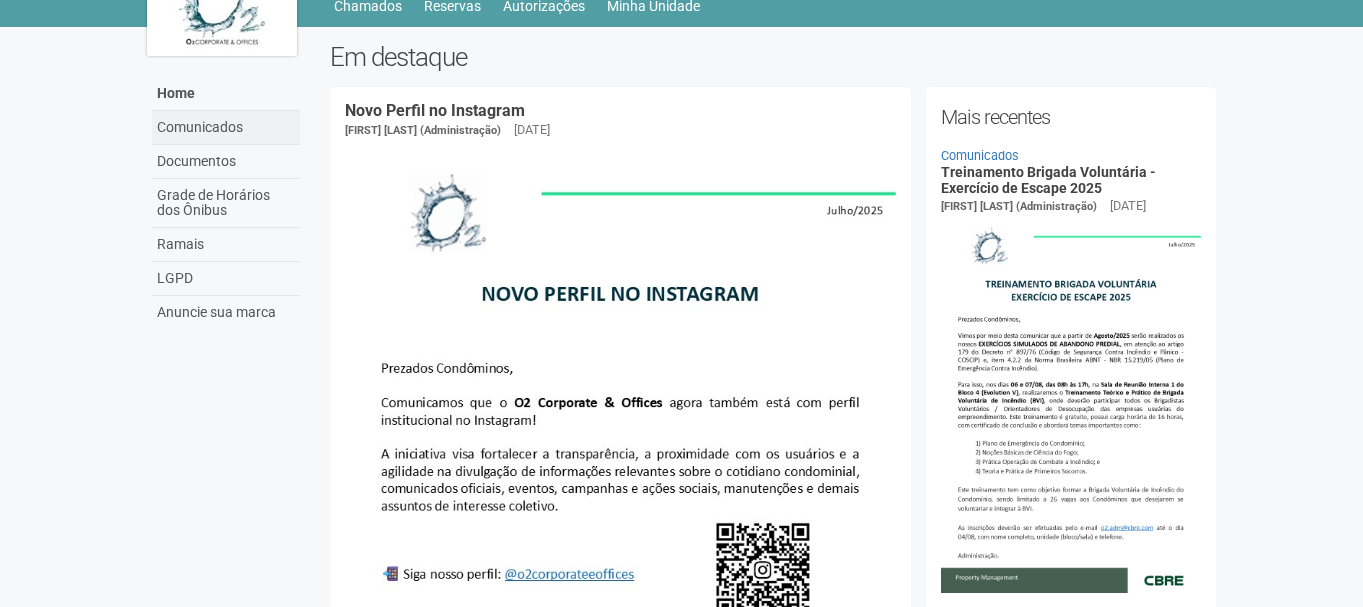 scroll, scrollTop: 0, scrollLeft: 0, axis: both 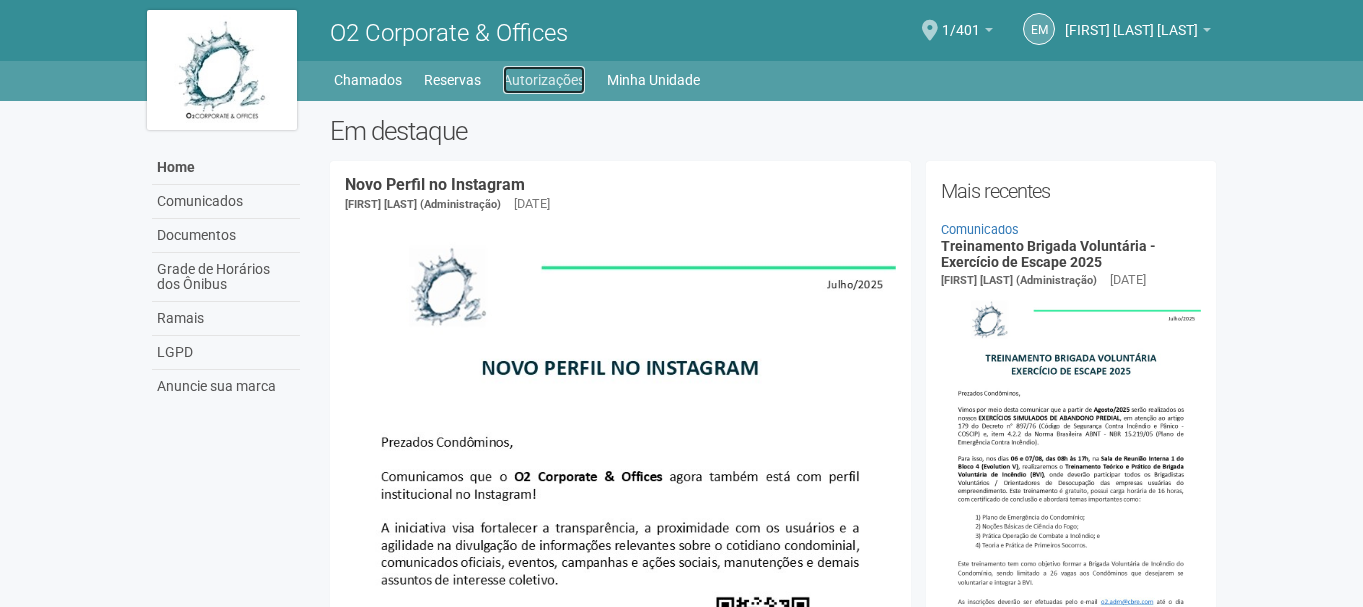 click on "Autorizações" at bounding box center [544, 80] 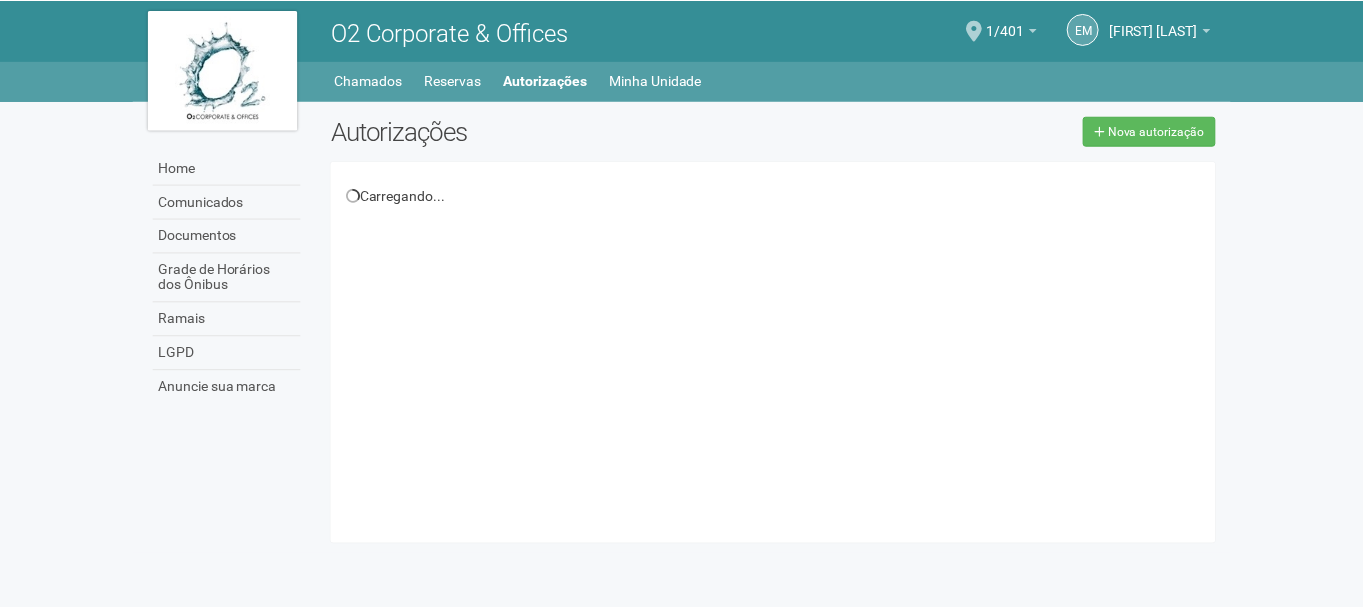 scroll, scrollTop: 0, scrollLeft: 0, axis: both 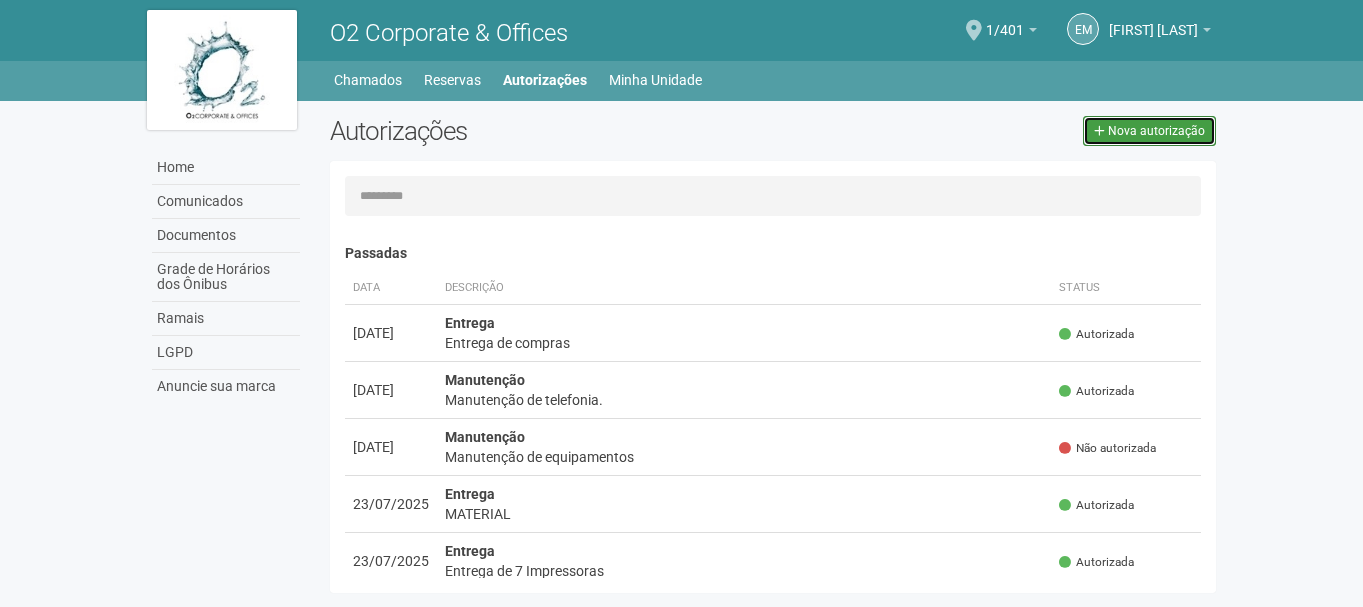 click on "Nova autorização" at bounding box center (1156, 131) 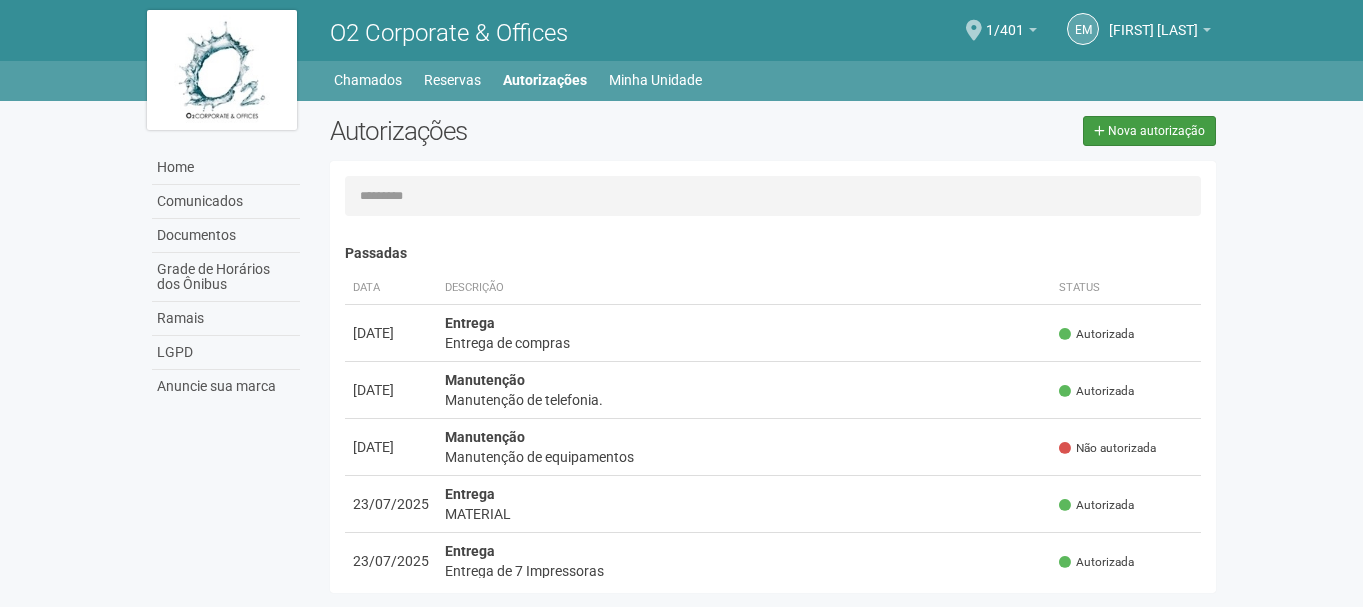 select on "**" 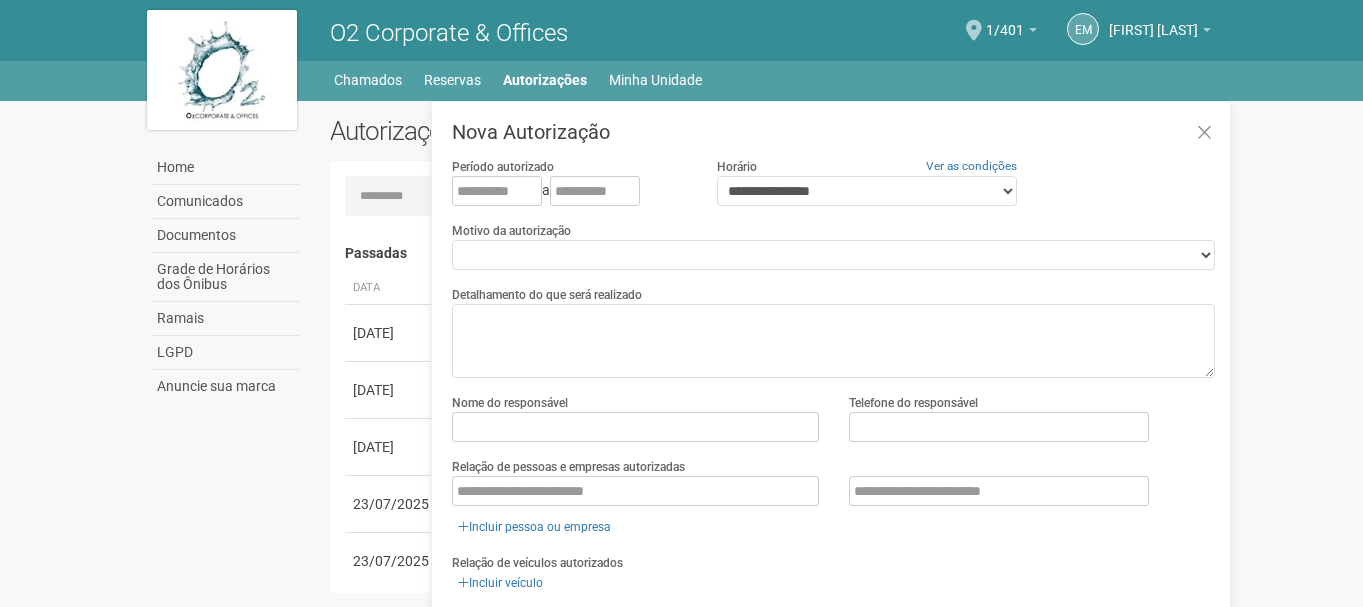 scroll, scrollTop: 31, scrollLeft: 0, axis: vertical 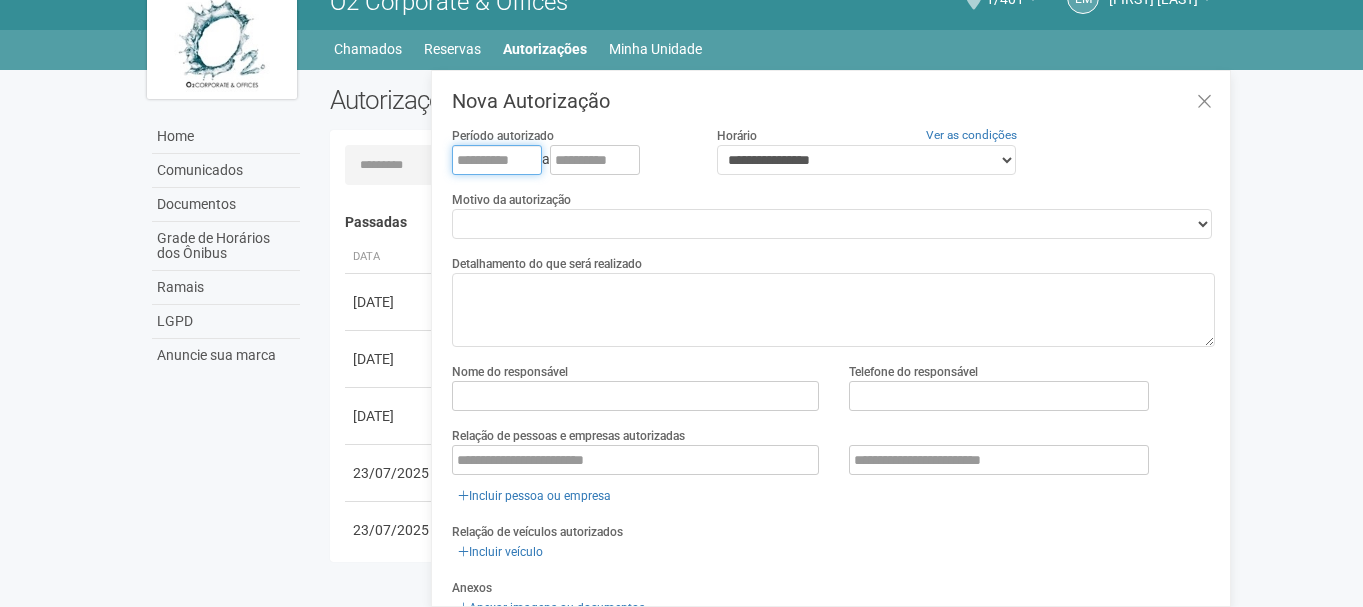 click at bounding box center [497, 160] 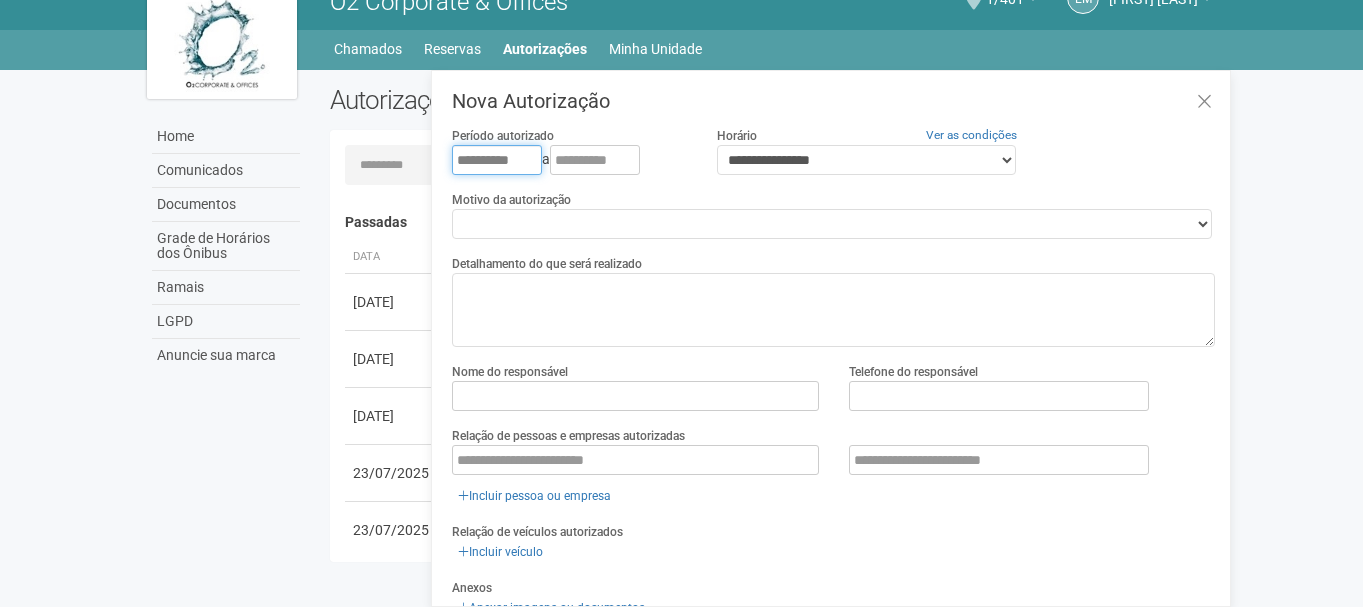 type on "**********" 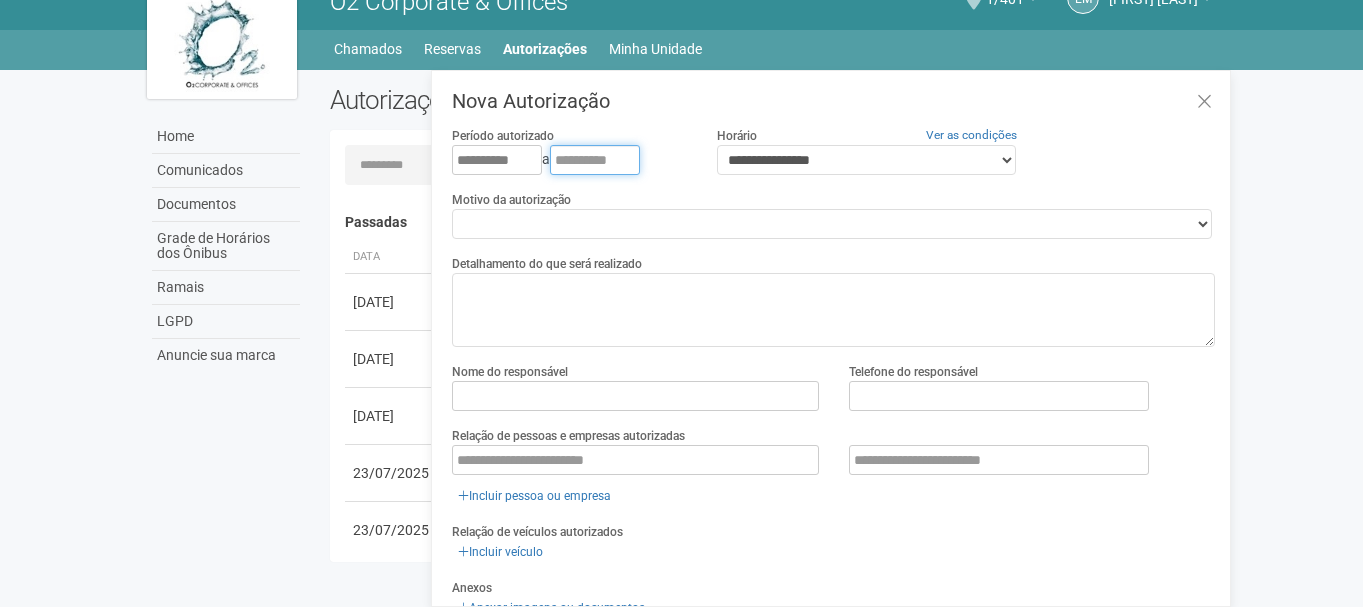 click at bounding box center [595, 160] 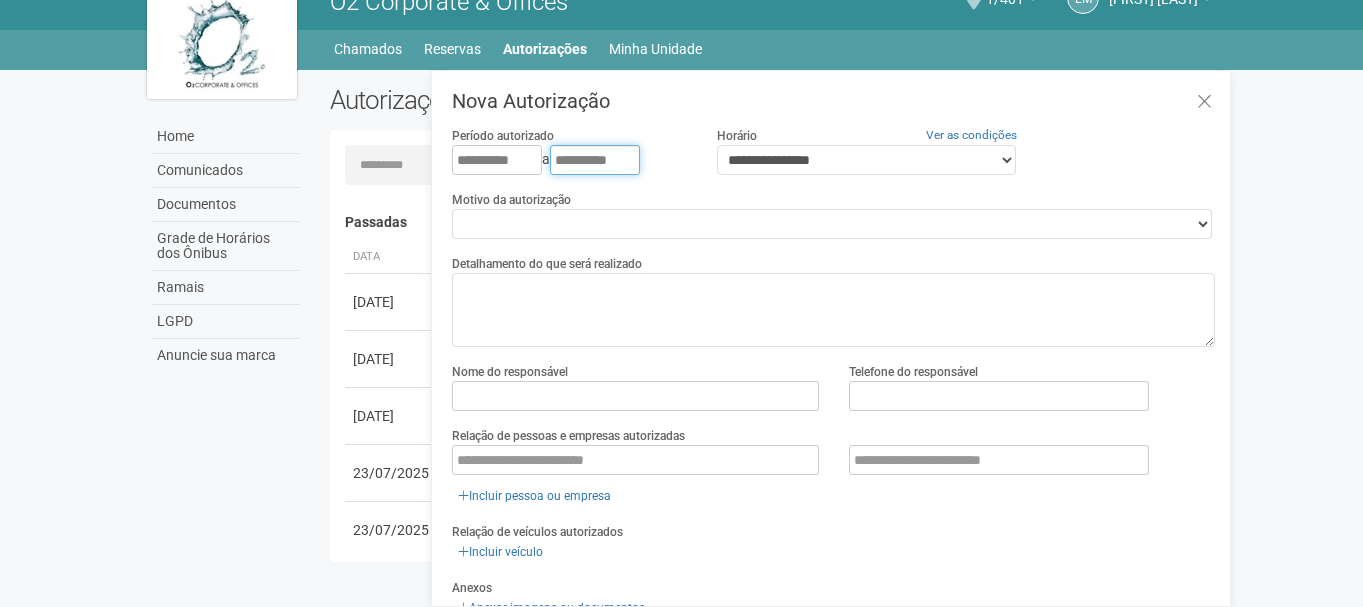 type on "**********" 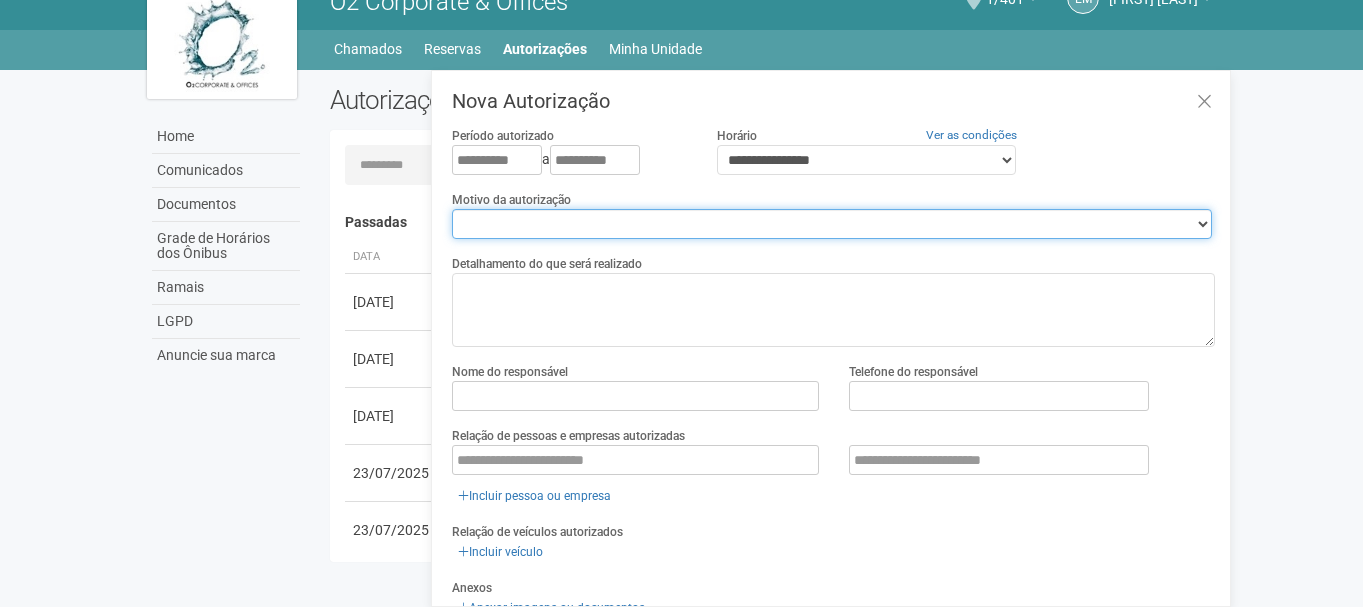 click on "**********" at bounding box center (832, 224) 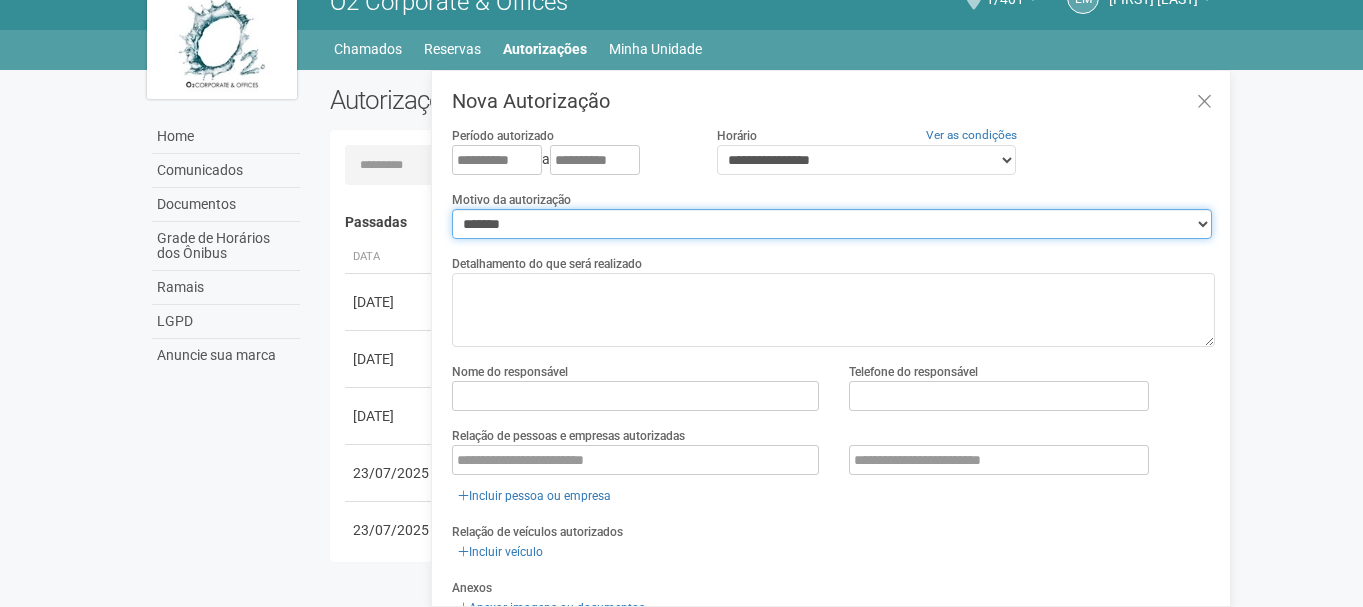 click on "**********" at bounding box center [832, 224] 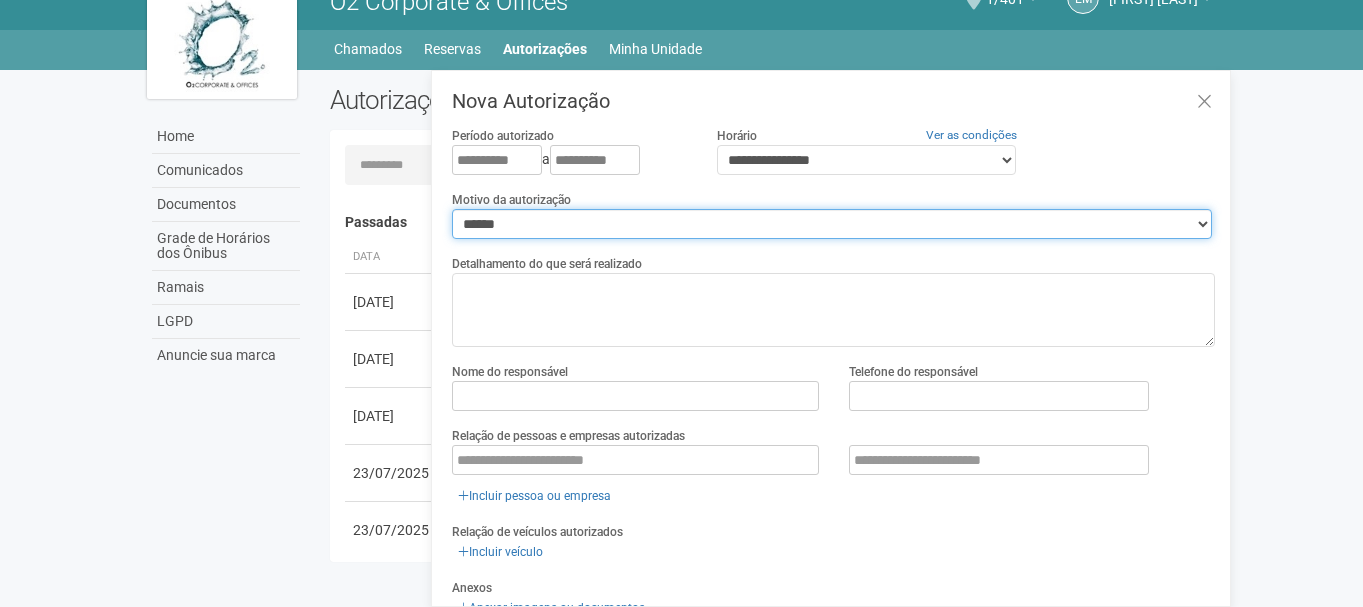 click on "**********" at bounding box center [832, 224] 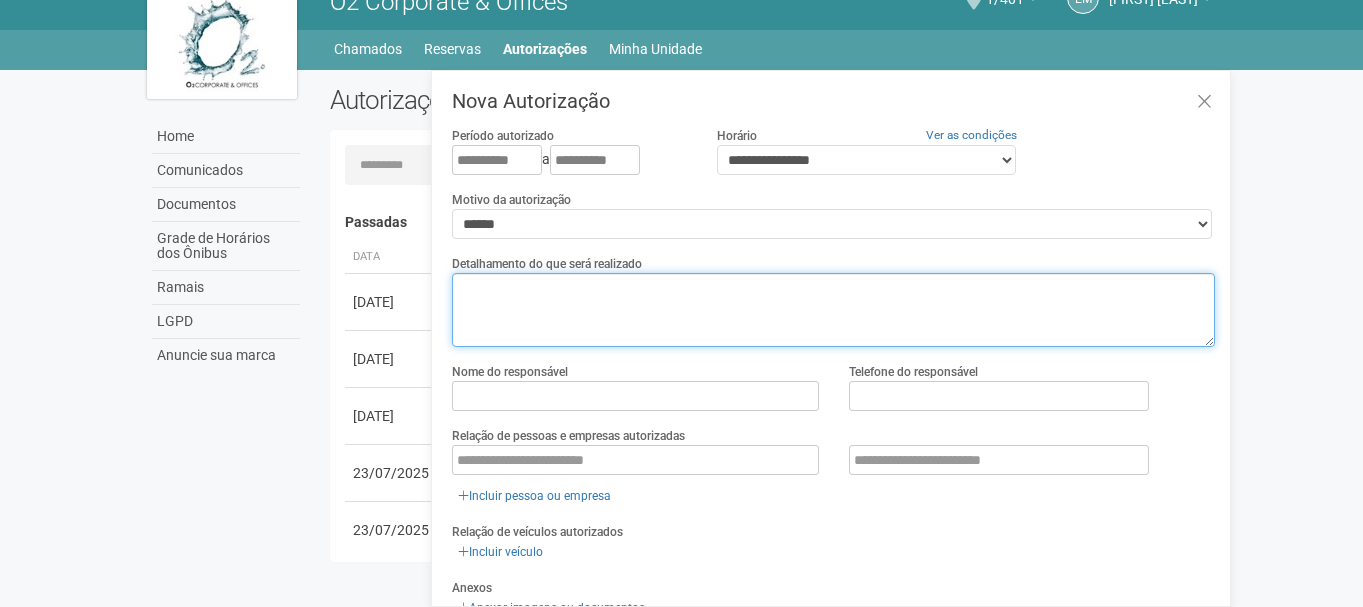 click at bounding box center [833, 310] 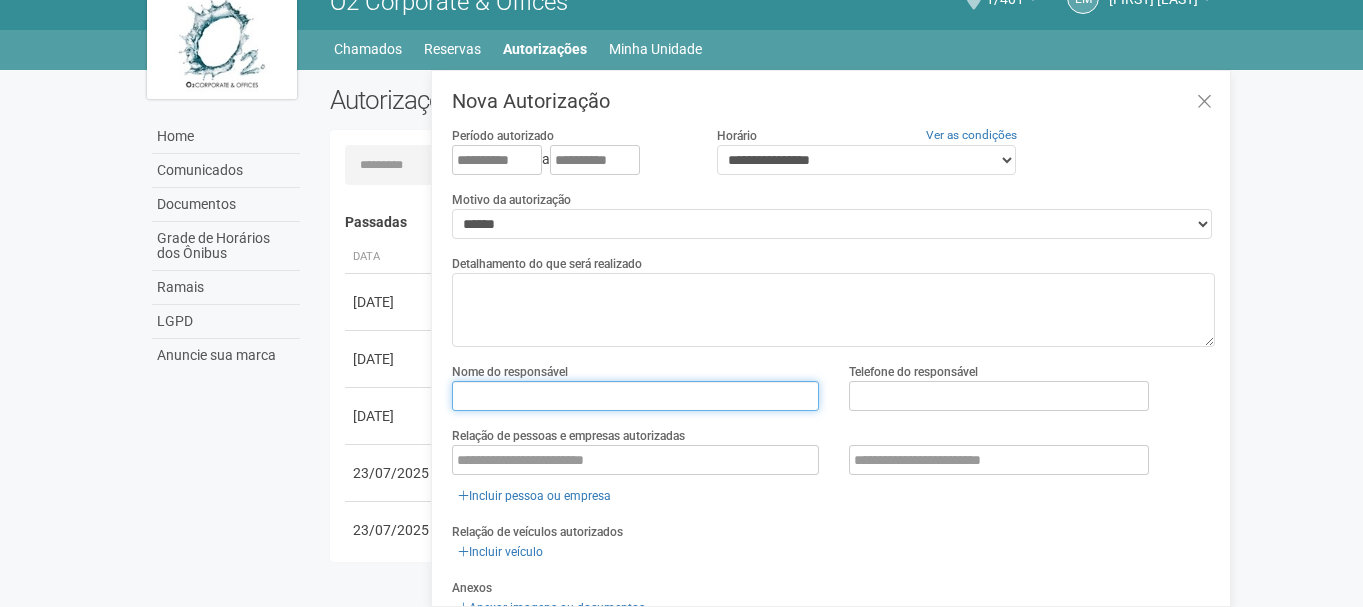 click at bounding box center [635, 396] 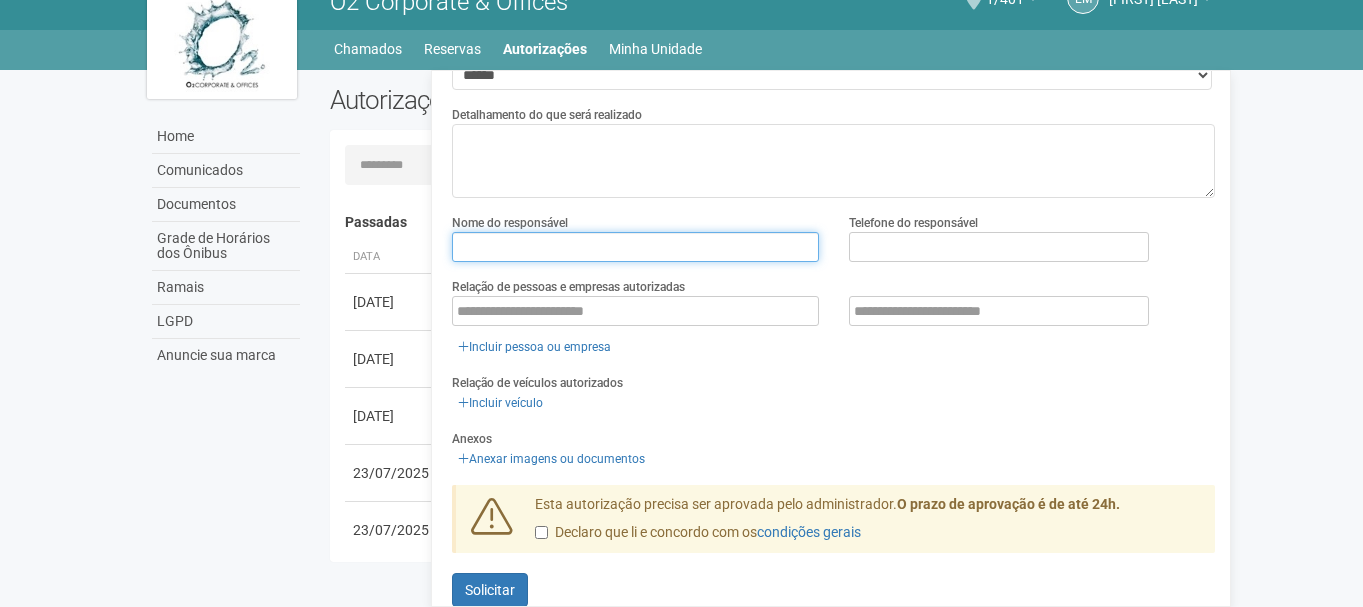 scroll, scrollTop: 176, scrollLeft: 0, axis: vertical 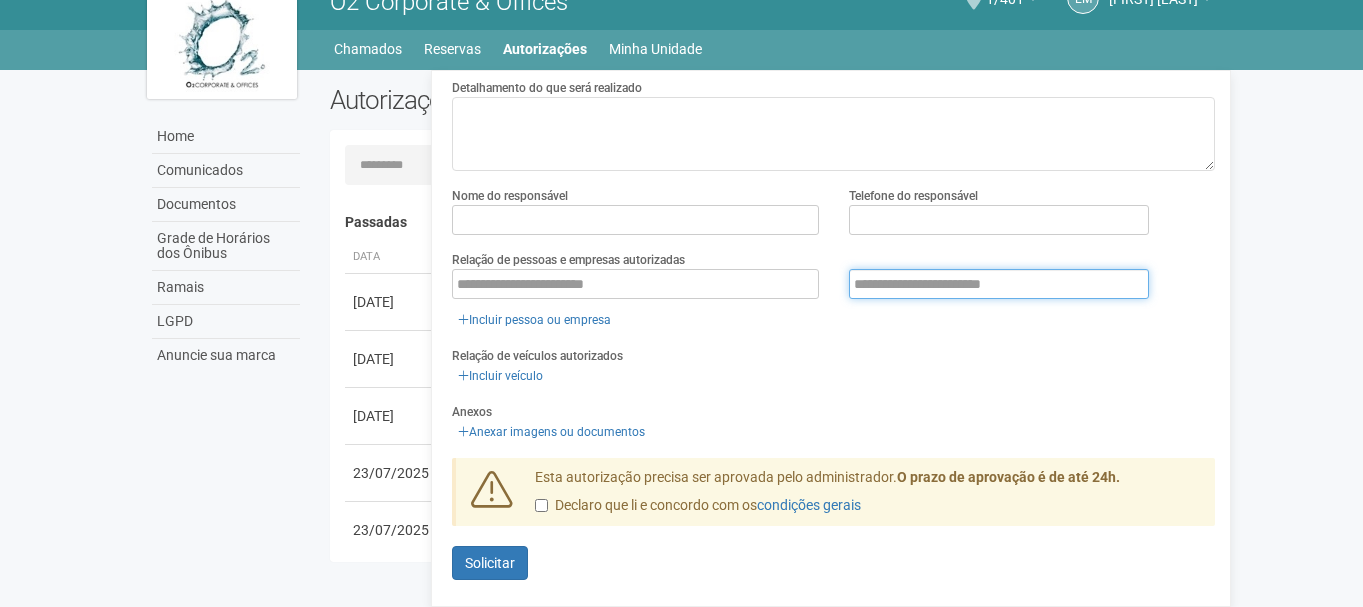 click at bounding box center (999, 284) 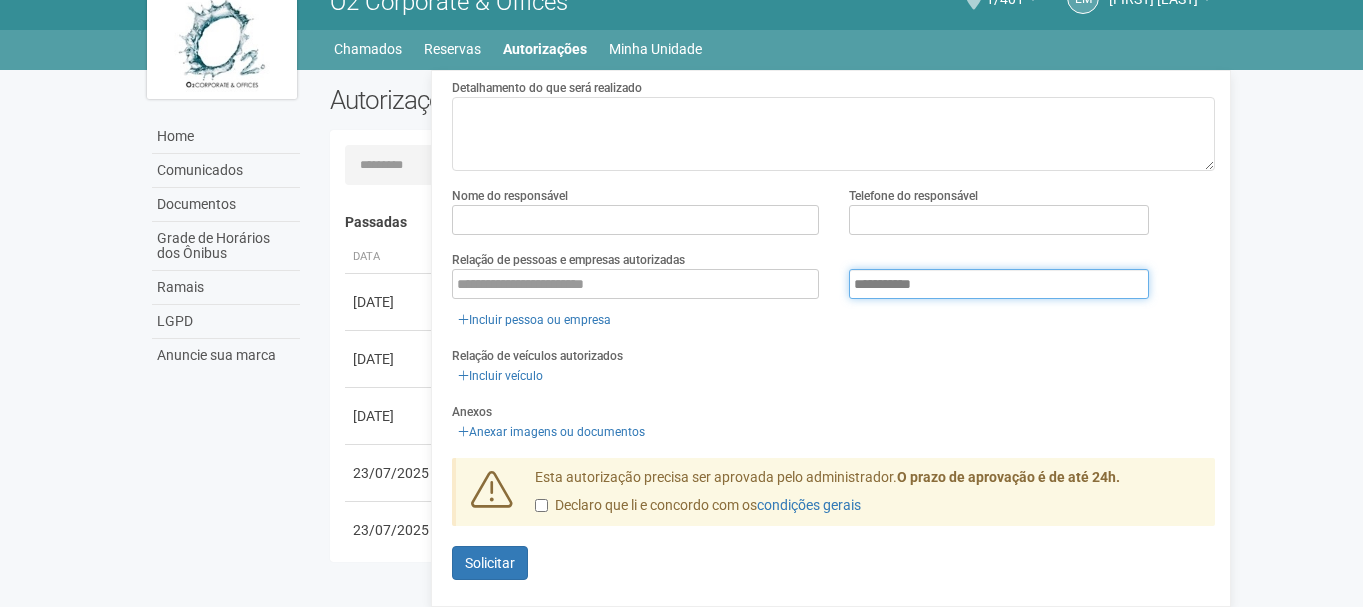 type on "**********" 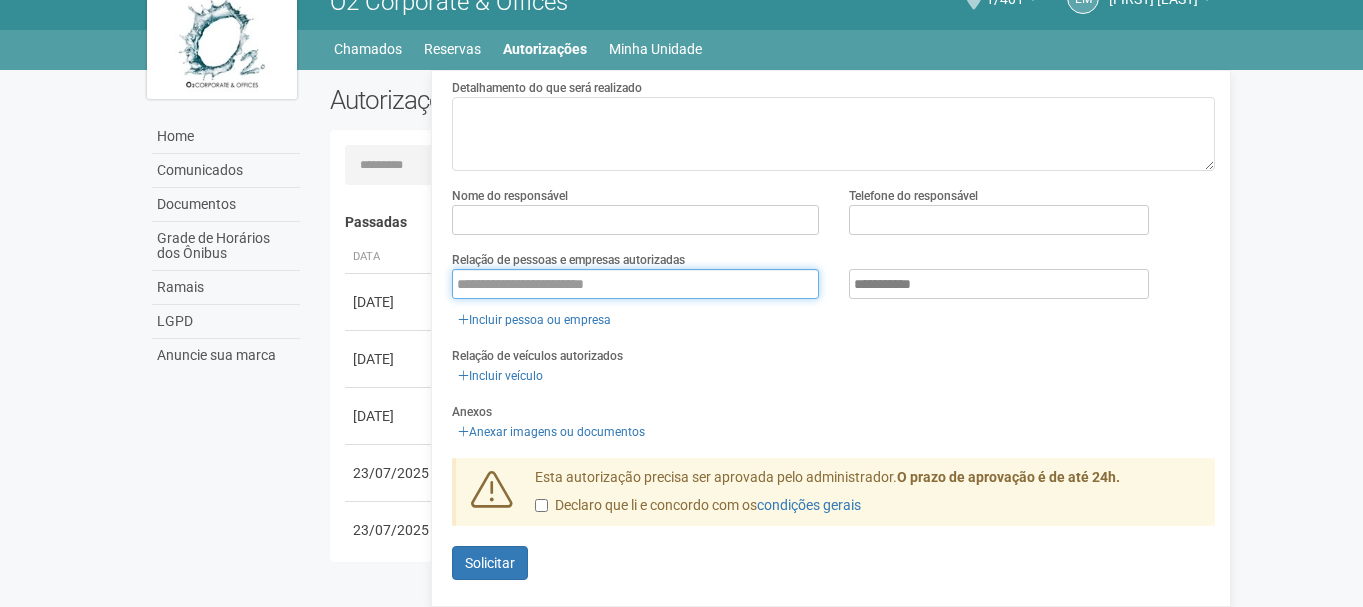 click at bounding box center (635, 284) 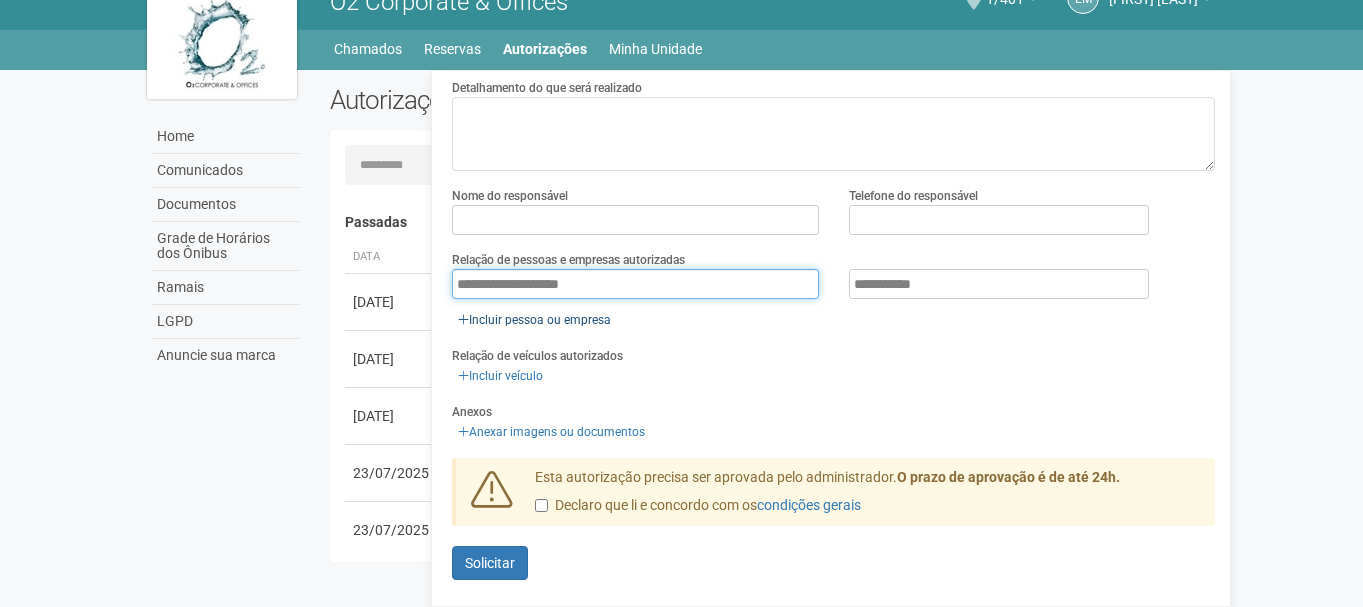 type on "**********" 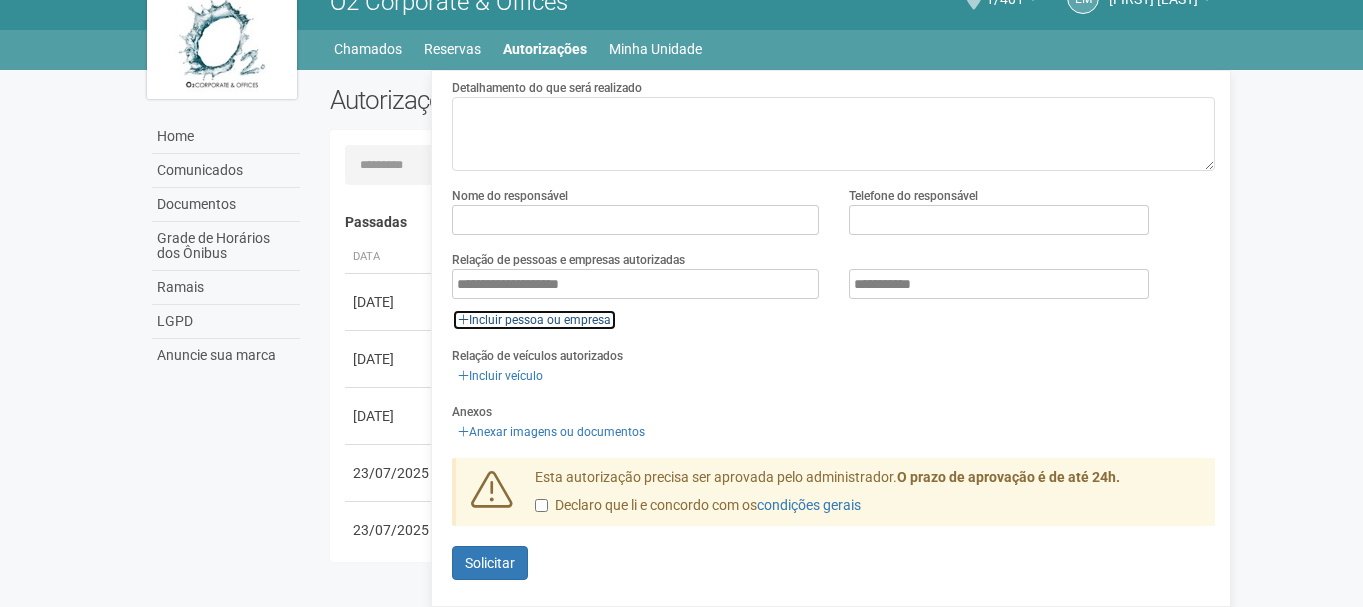 click on "Incluir pessoa ou empresa" at bounding box center [534, 320] 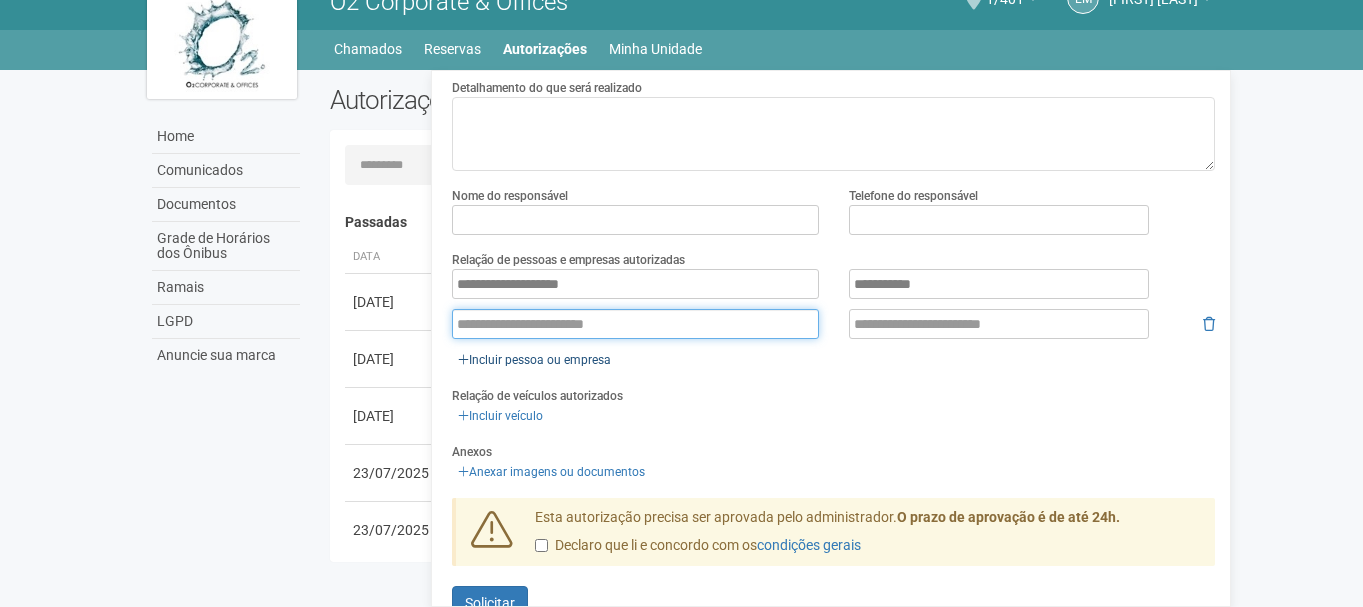 click at bounding box center (635, 324) 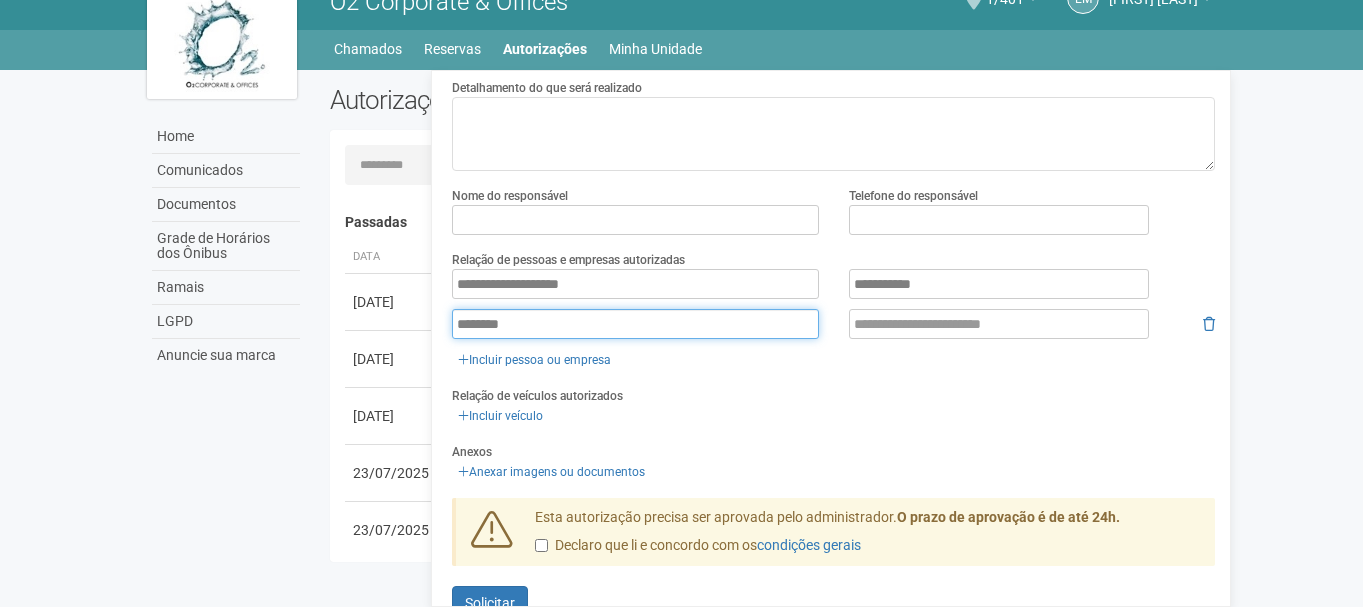 type on "********" 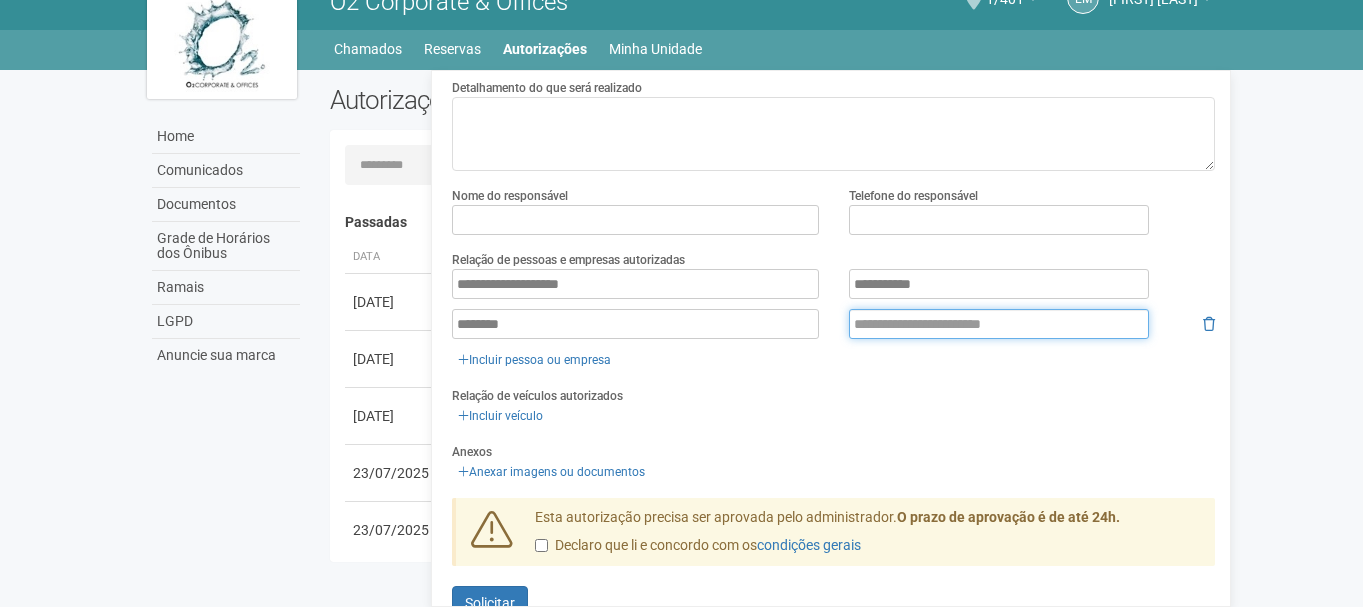 click at bounding box center (999, 324) 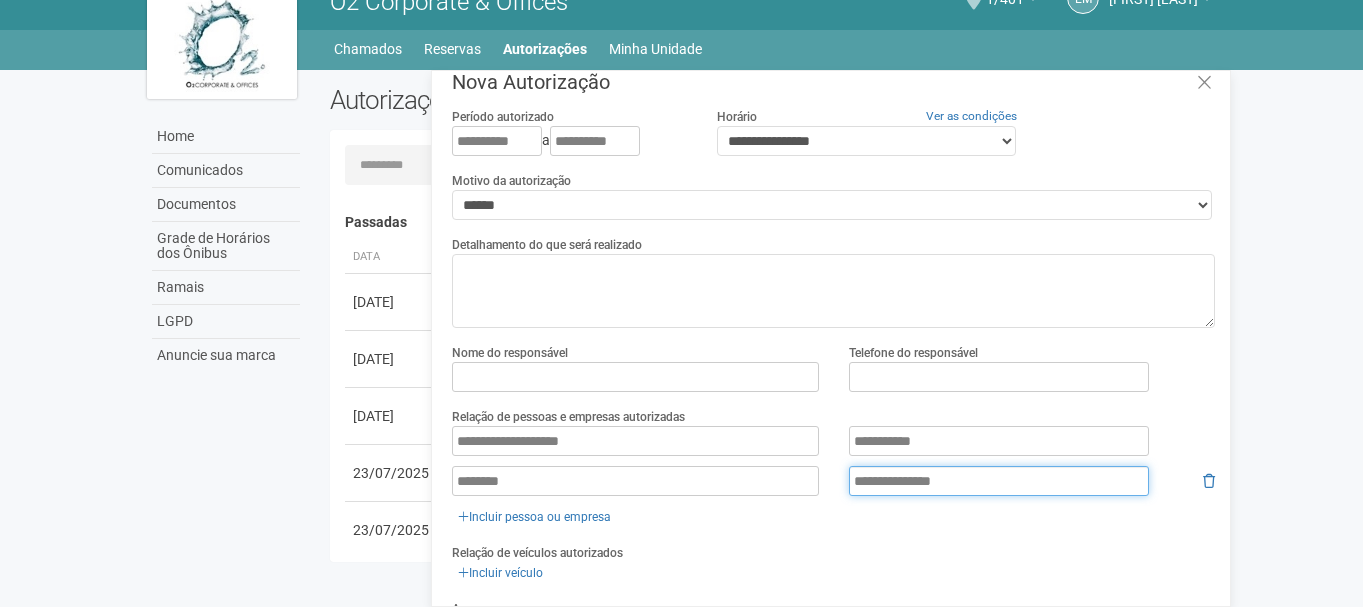 scroll, scrollTop: 16, scrollLeft: 0, axis: vertical 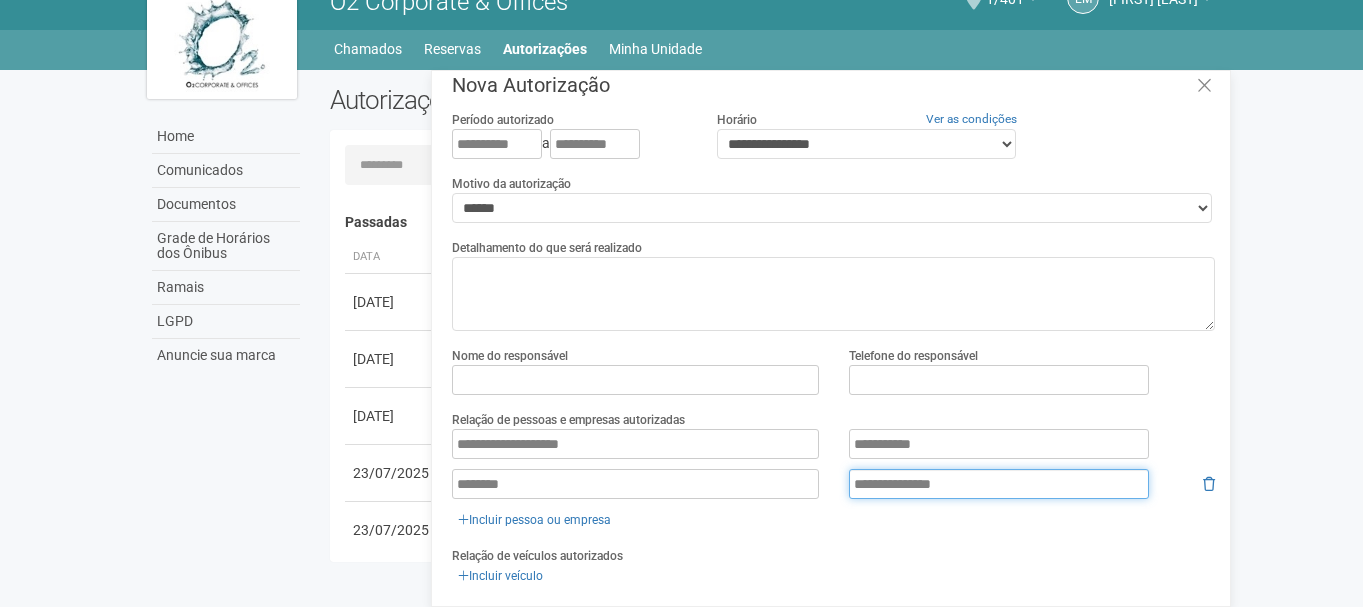 type on "**********" 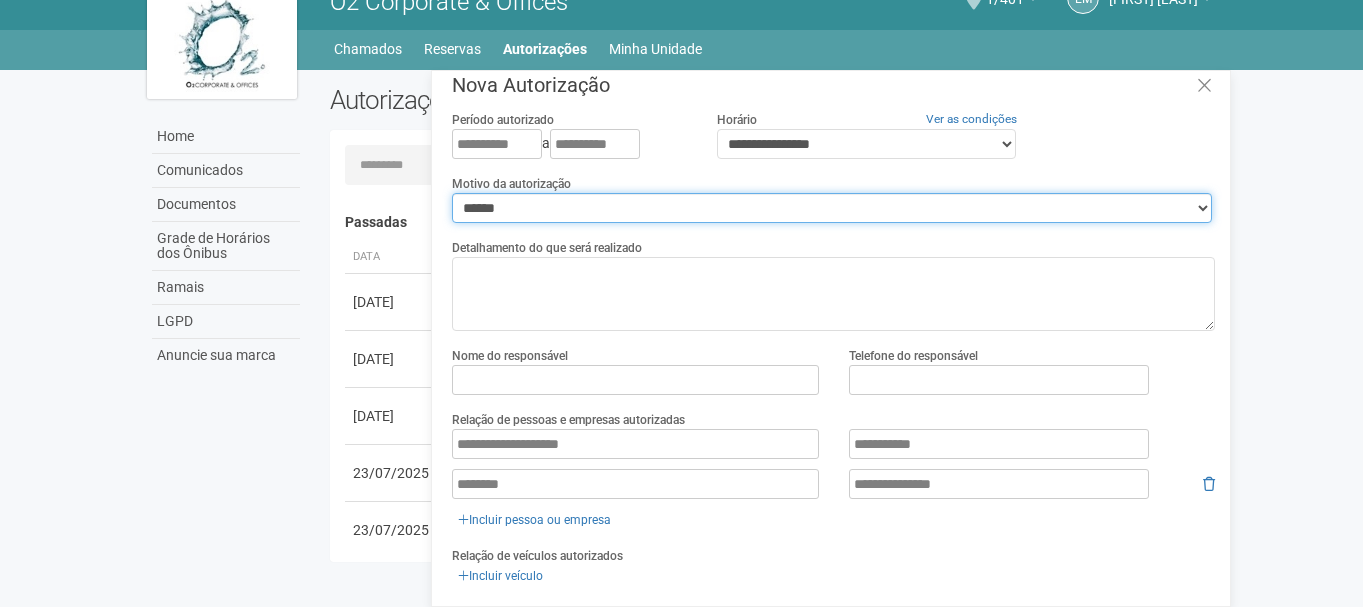 click on "**********" at bounding box center (832, 208) 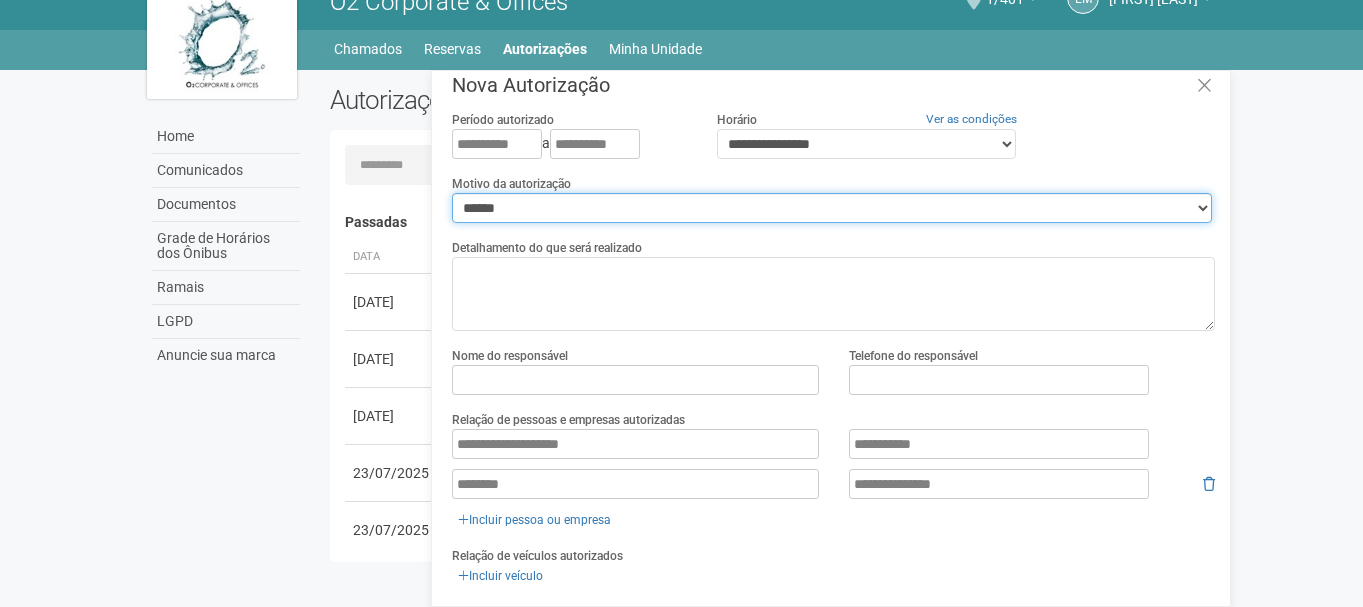select on "*******" 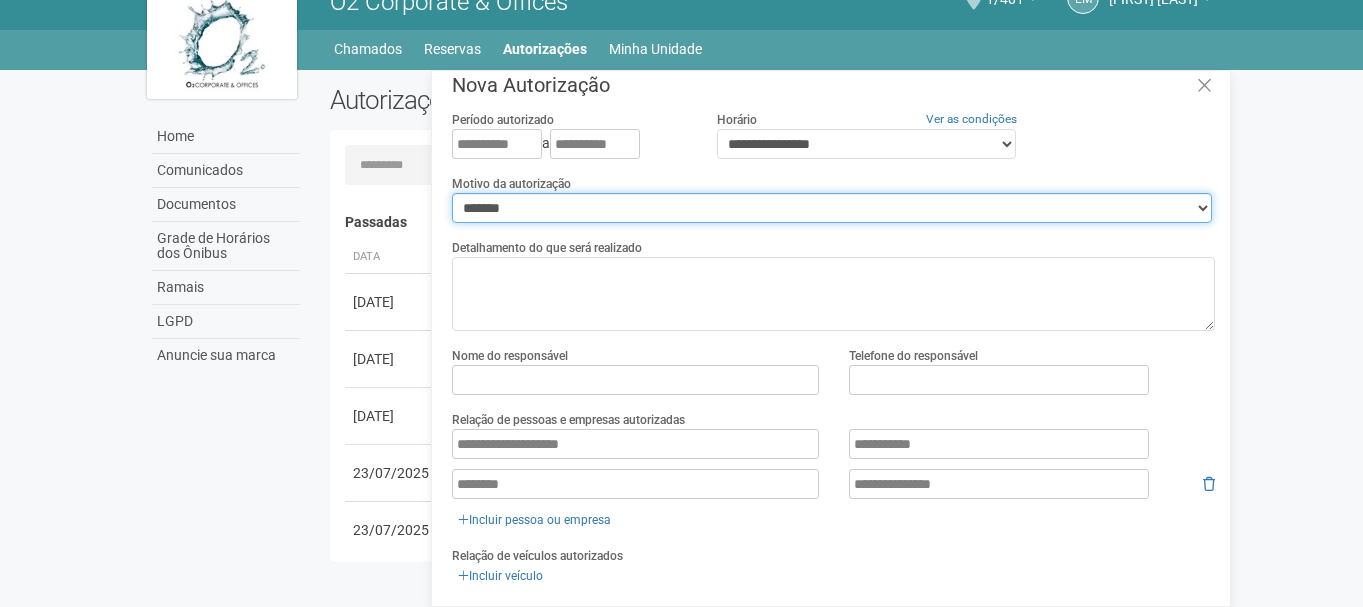 click on "**********" at bounding box center (832, 208) 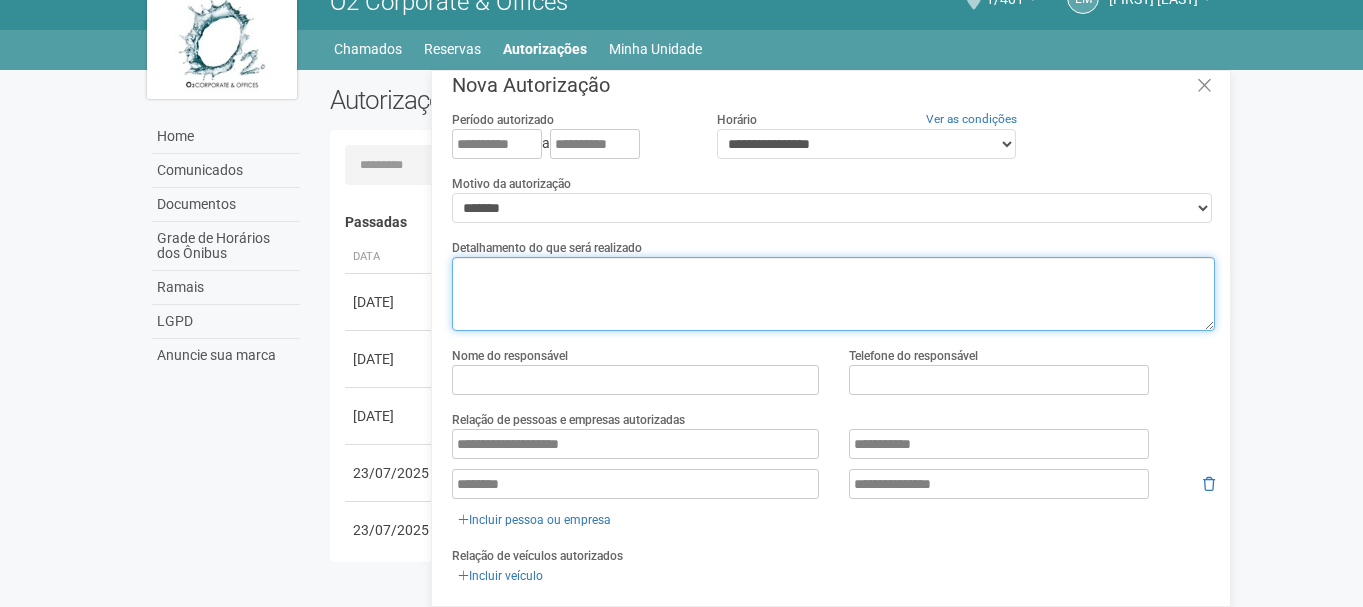 click at bounding box center [833, 294] 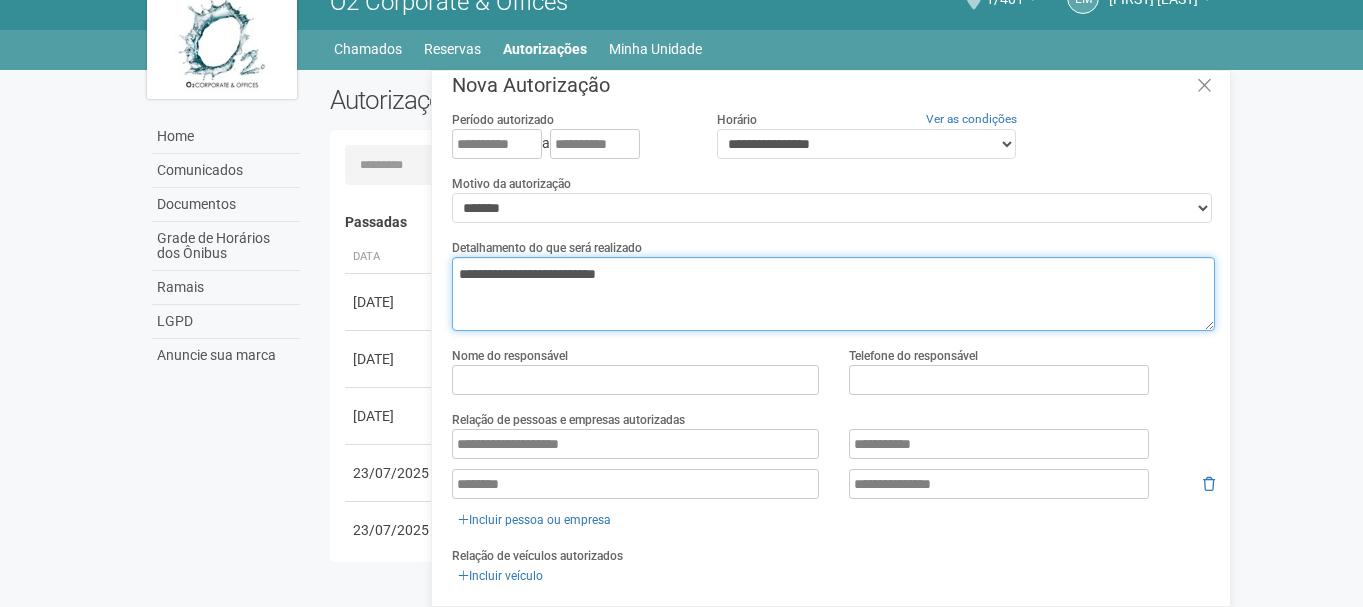 scroll, scrollTop: 116, scrollLeft: 0, axis: vertical 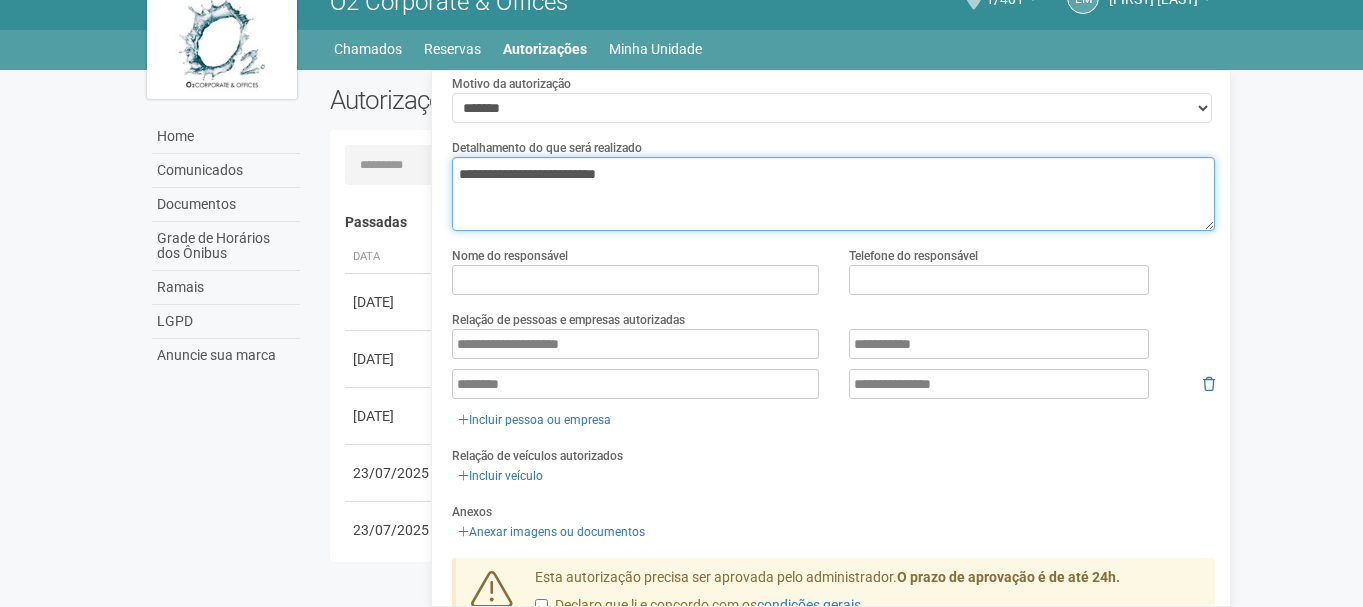 type on "**********" 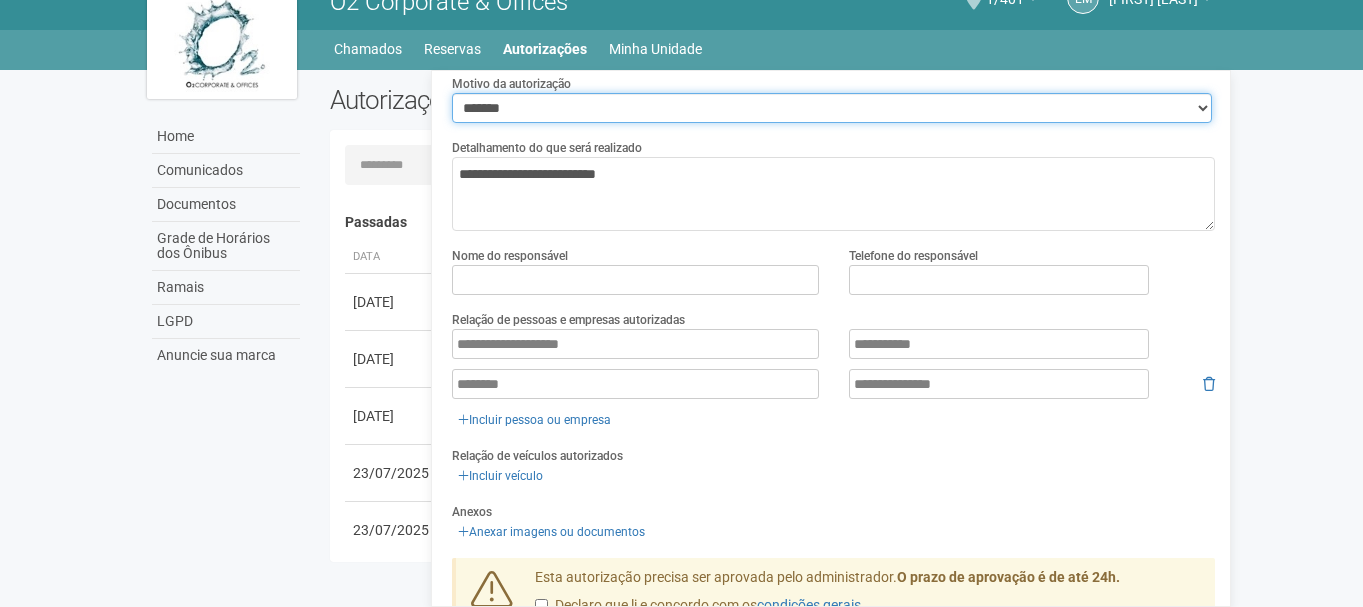 click on "**********" at bounding box center [832, 108] 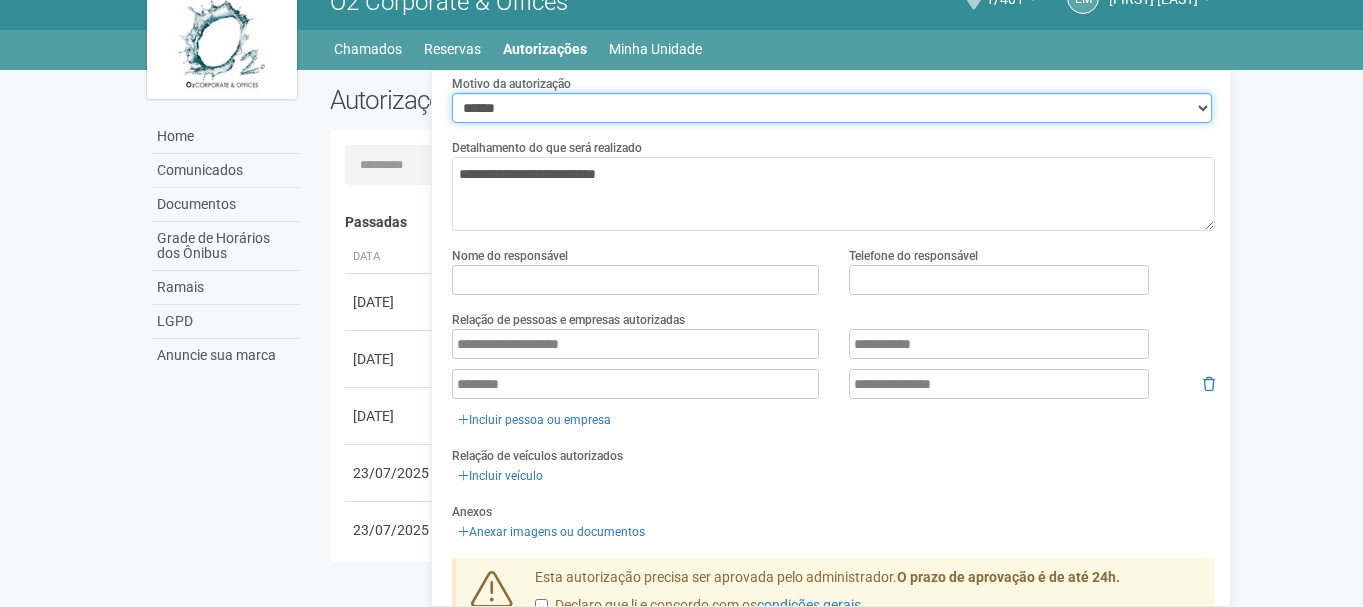 click on "**********" at bounding box center [832, 108] 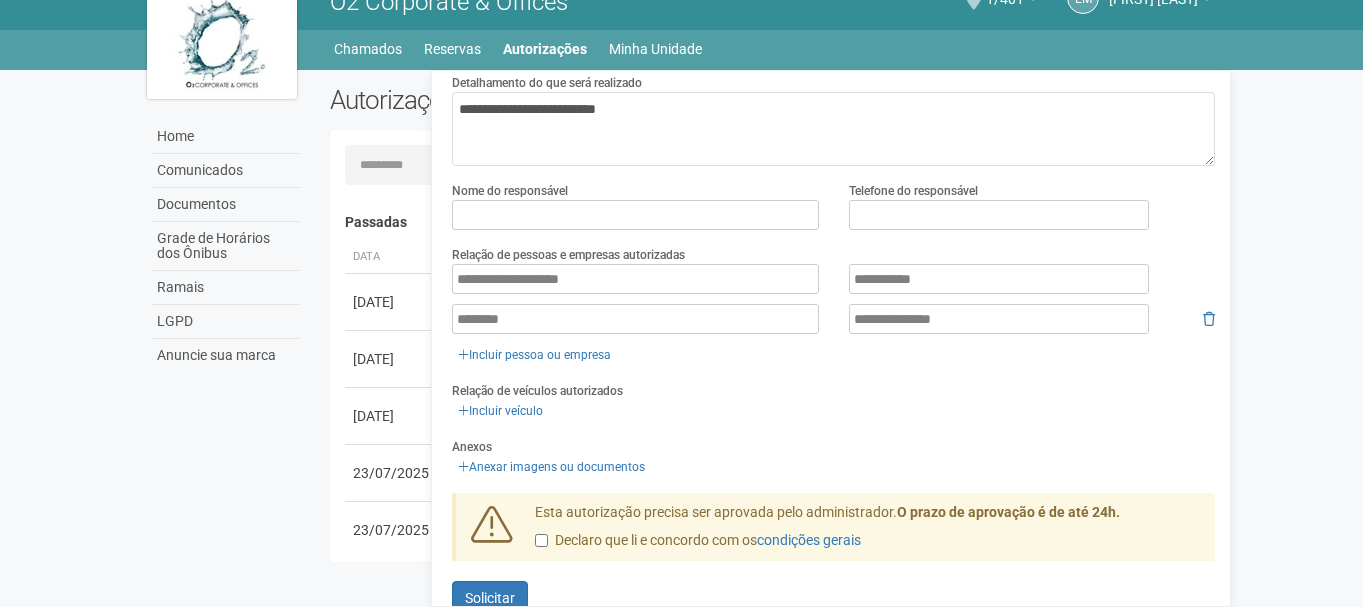 scroll, scrollTop: 216, scrollLeft: 0, axis: vertical 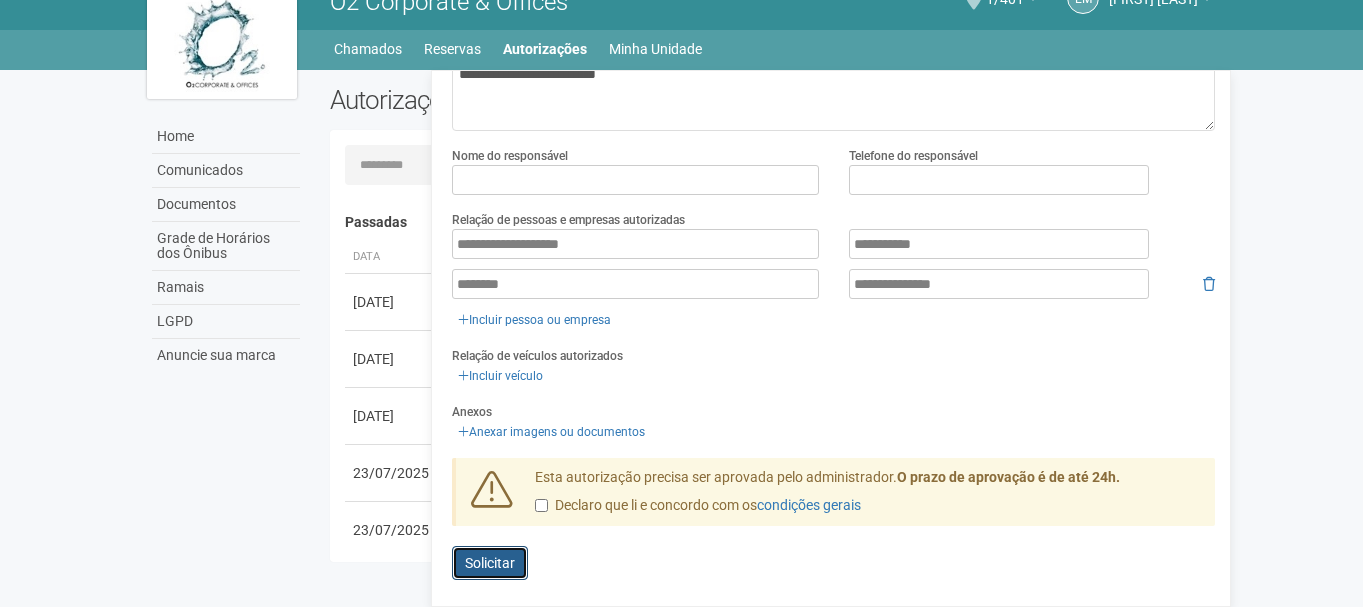 click on "Solicitar" at bounding box center [490, 563] 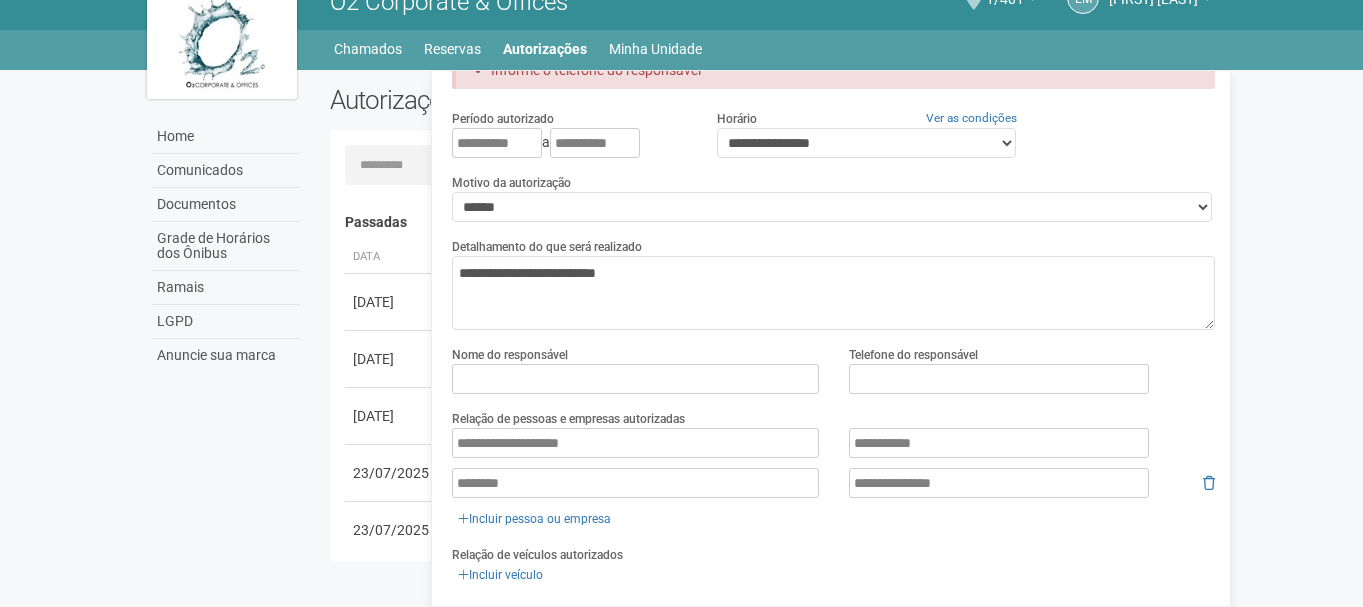 scroll, scrollTop: 300, scrollLeft: 0, axis: vertical 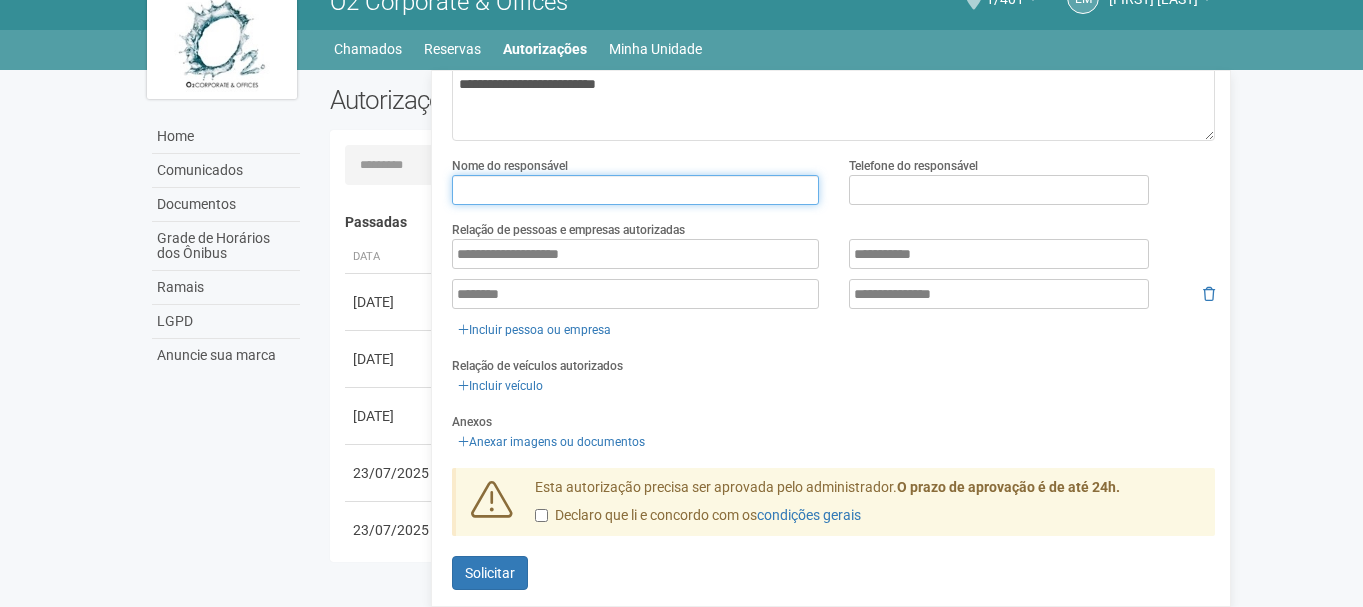 click at bounding box center [635, 190] 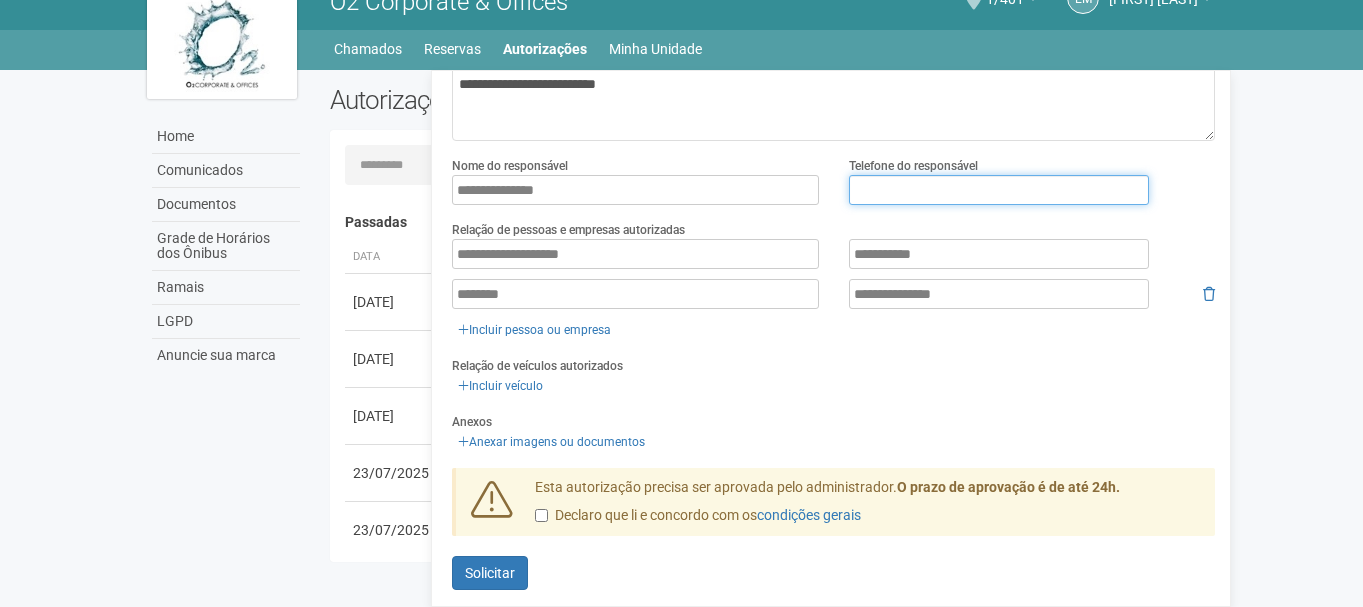 click at bounding box center (999, 190) 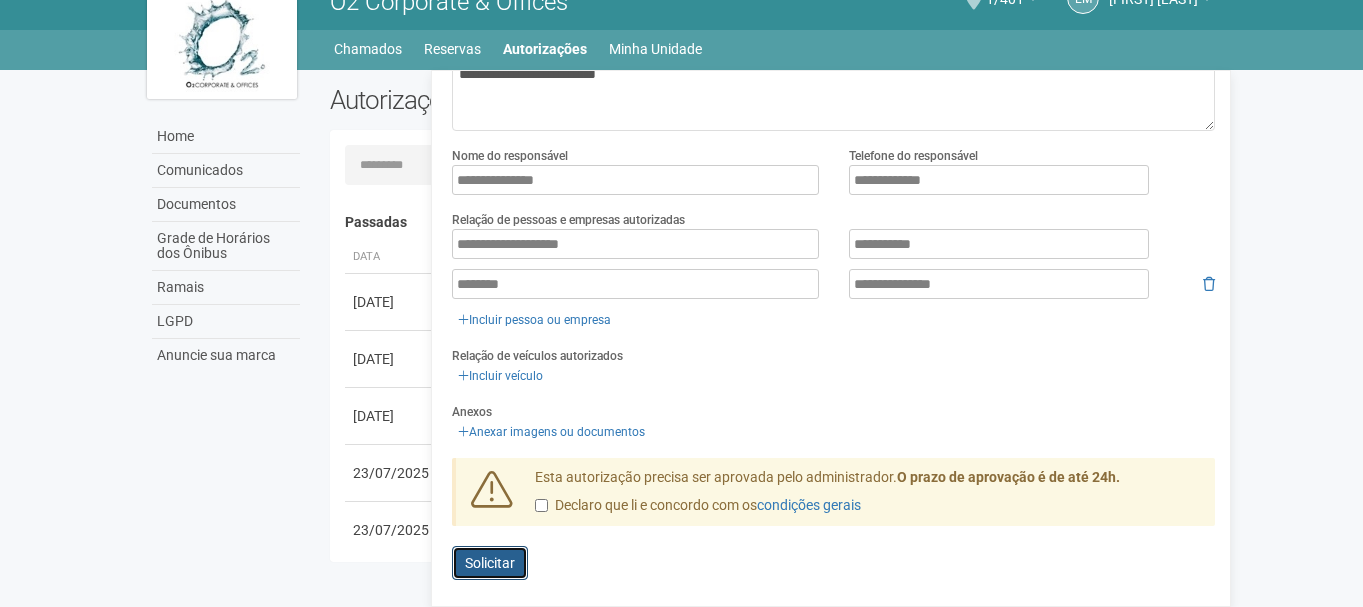 click on "Solicitar" at bounding box center (490, 563) 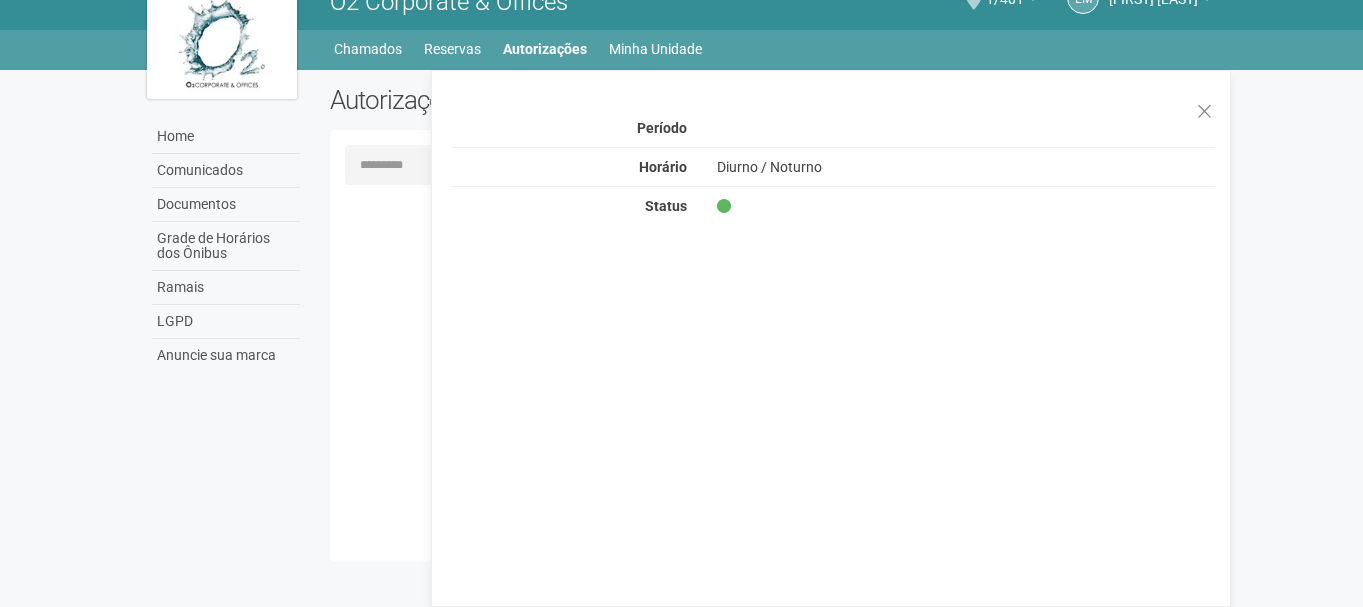 scroll, scrollTop: 0, scrollLeft: 0, axis: both 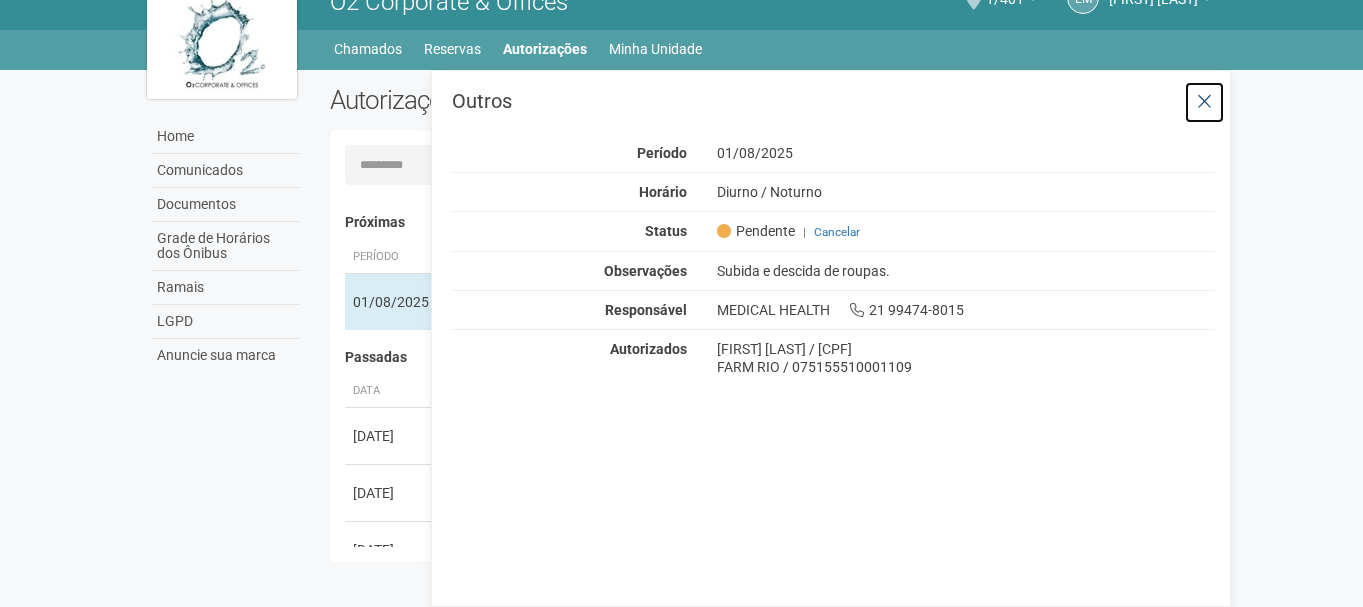 click at bounding box center [1204, 102] 